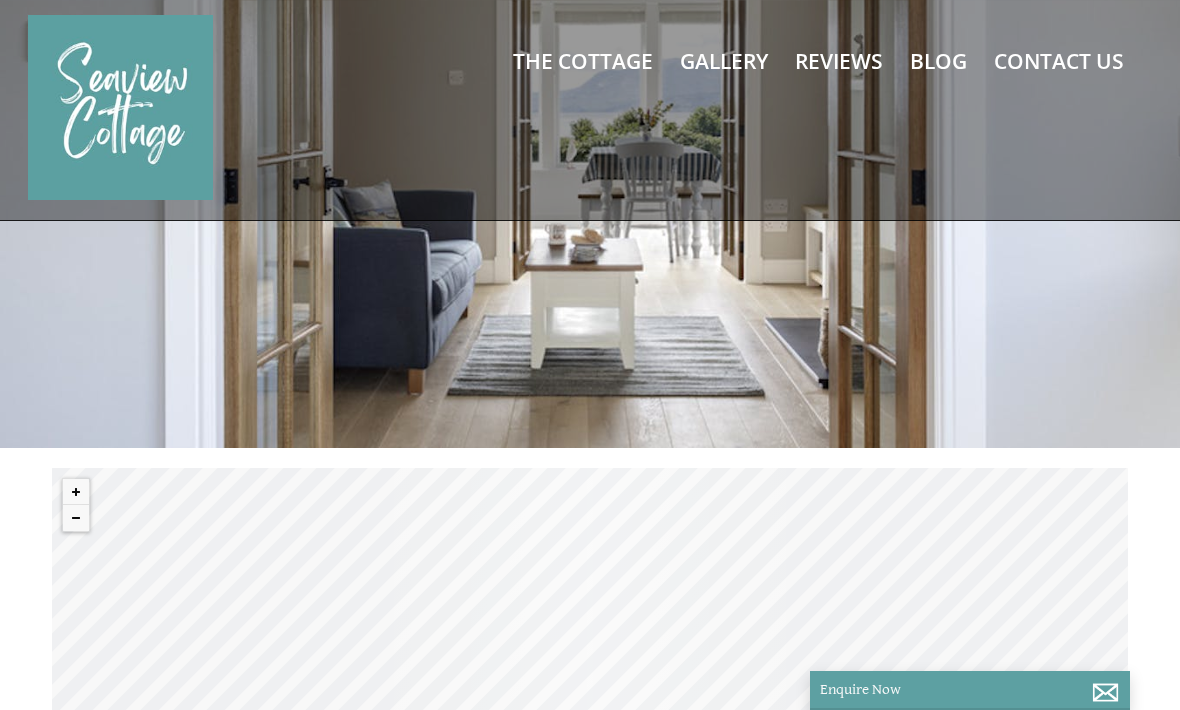 scroll, scrollTop: 0, scrollLeft: 0, axis: both 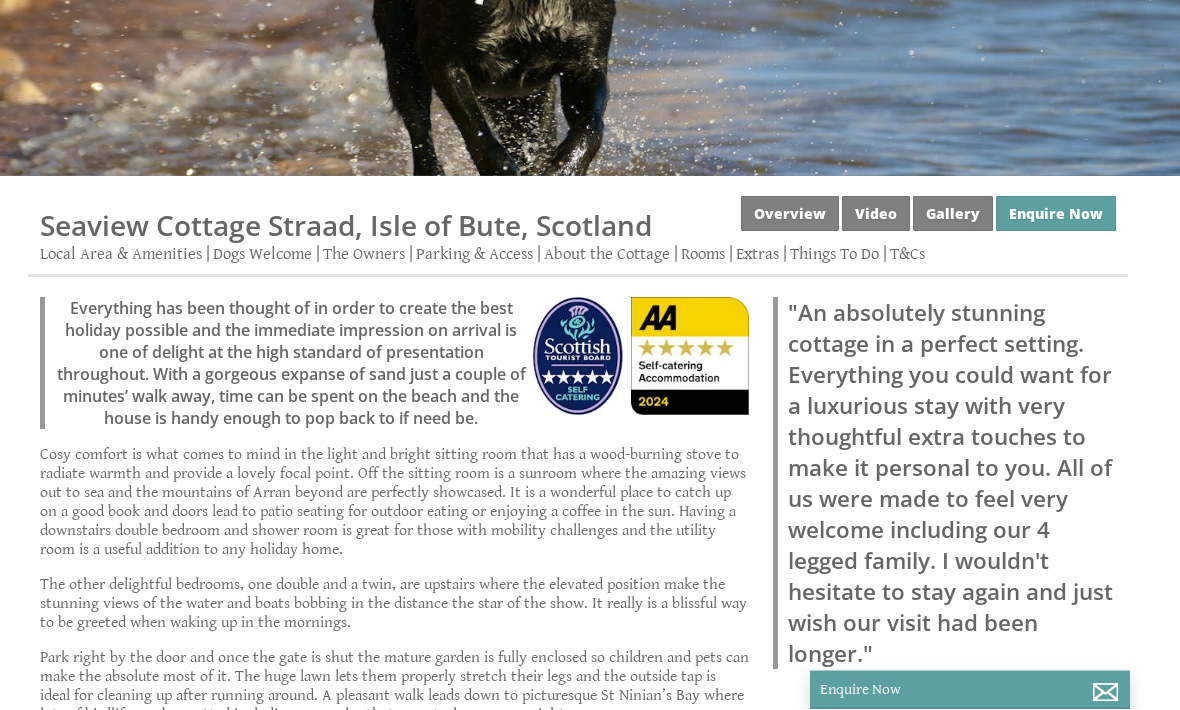 click on "Enquire Now" at bounding box center [1056, 214] 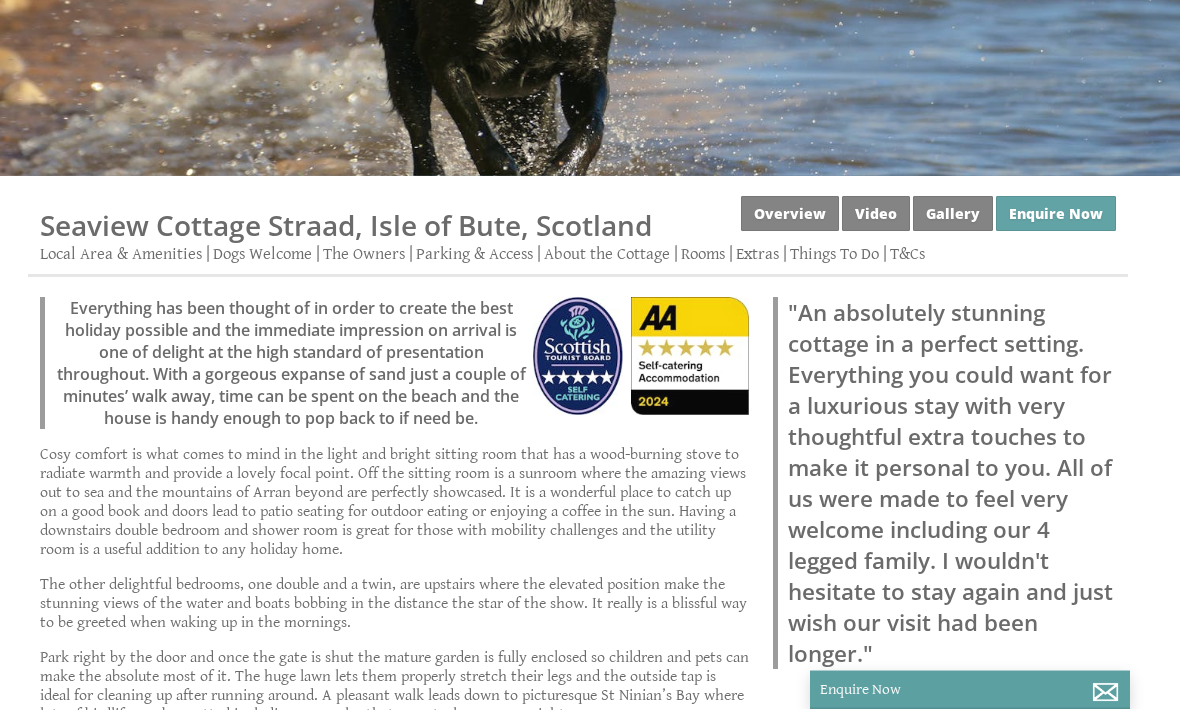 scroll, scrollTop: 272, scrollLeft: 0, axis: vertical 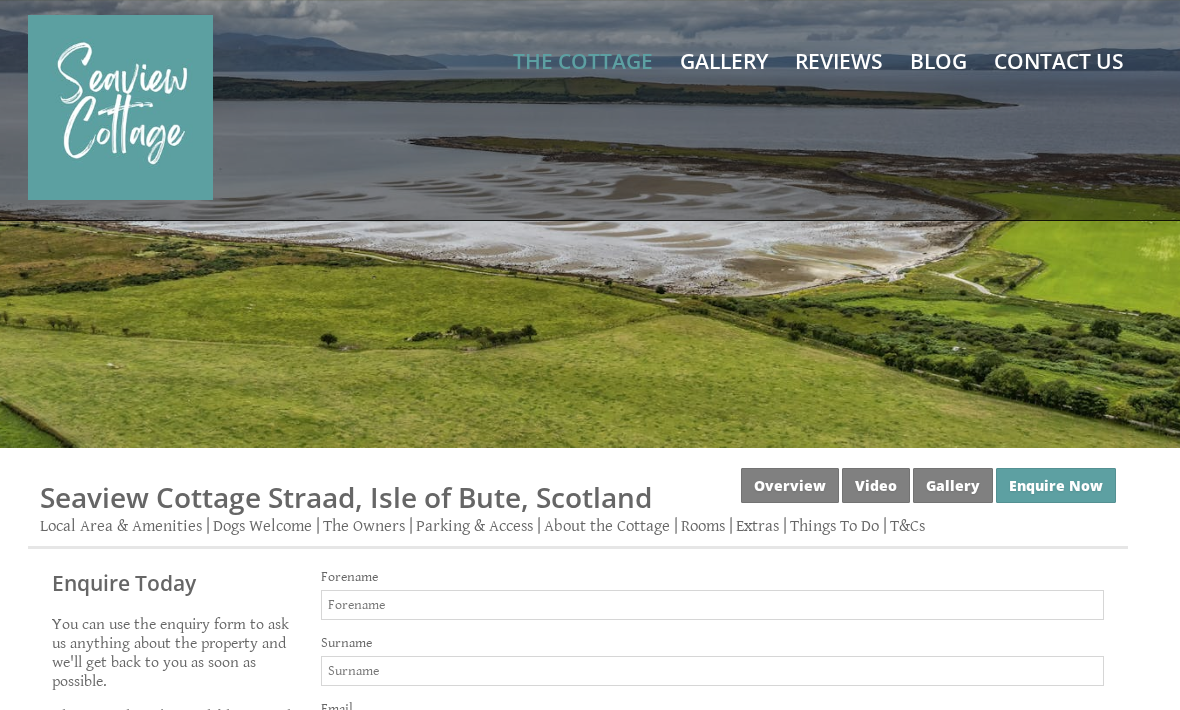 click on "Gallery" at bounding box center (724, 61) 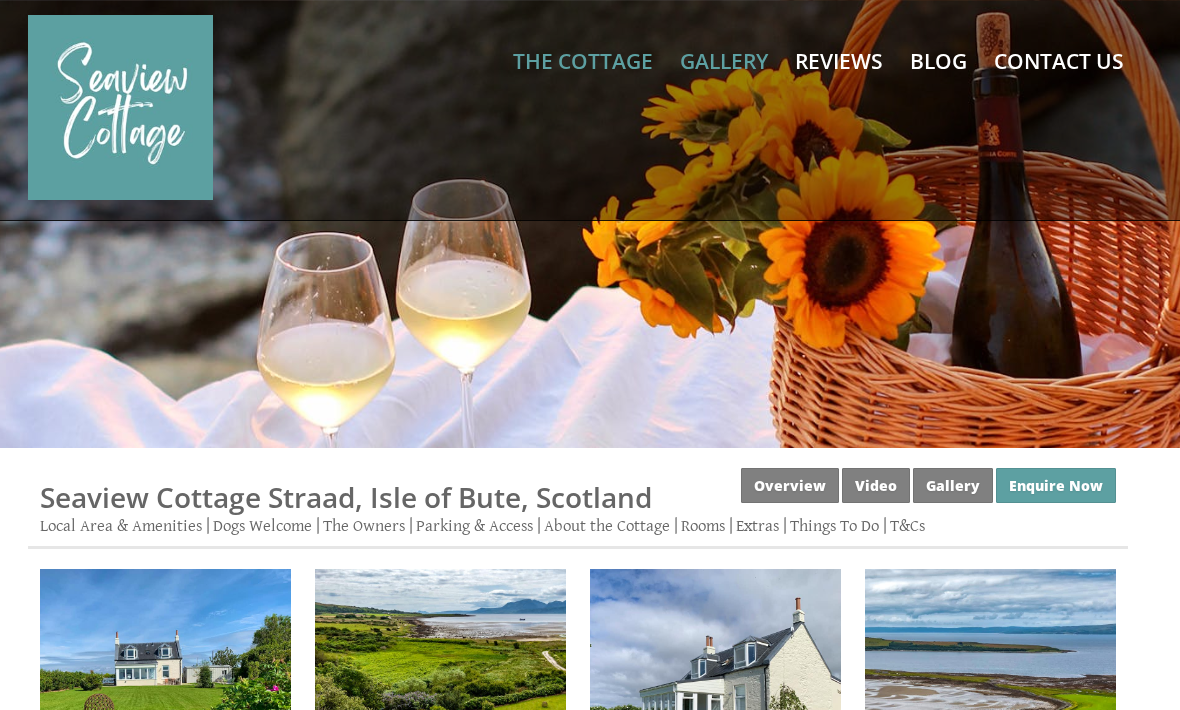 click at bounding box center (590, 224) 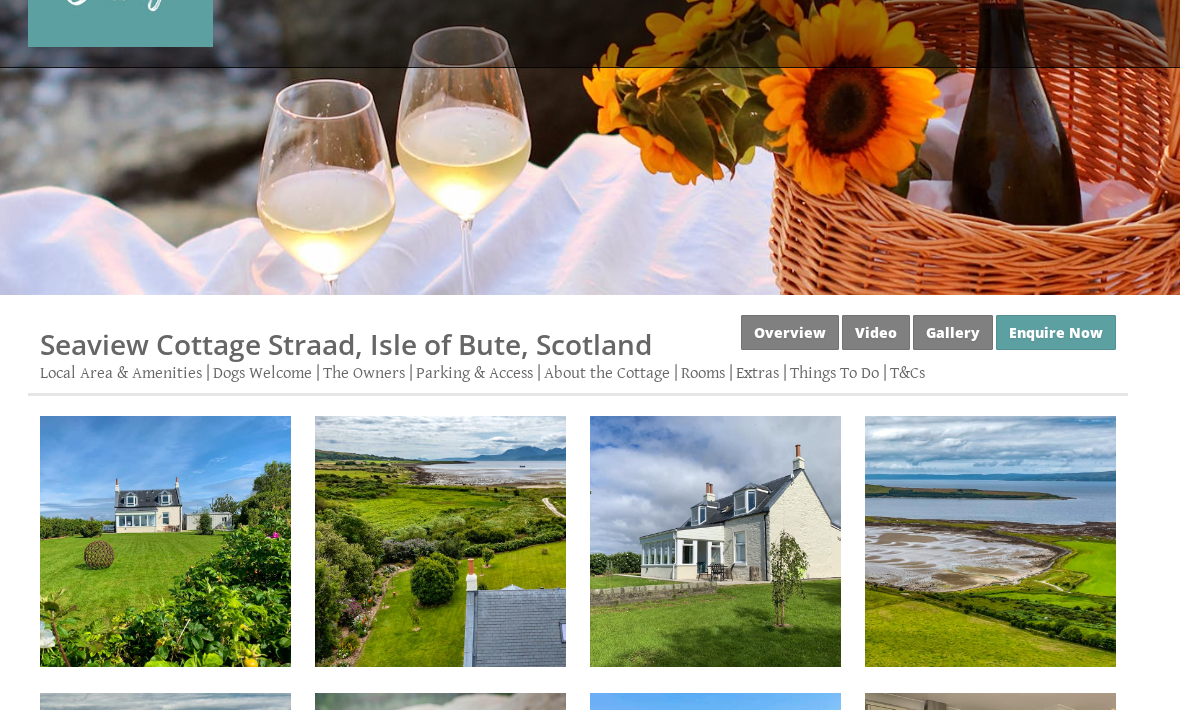 scroll, scrollTop: 252, scrollLeft: 0, axis: vertical 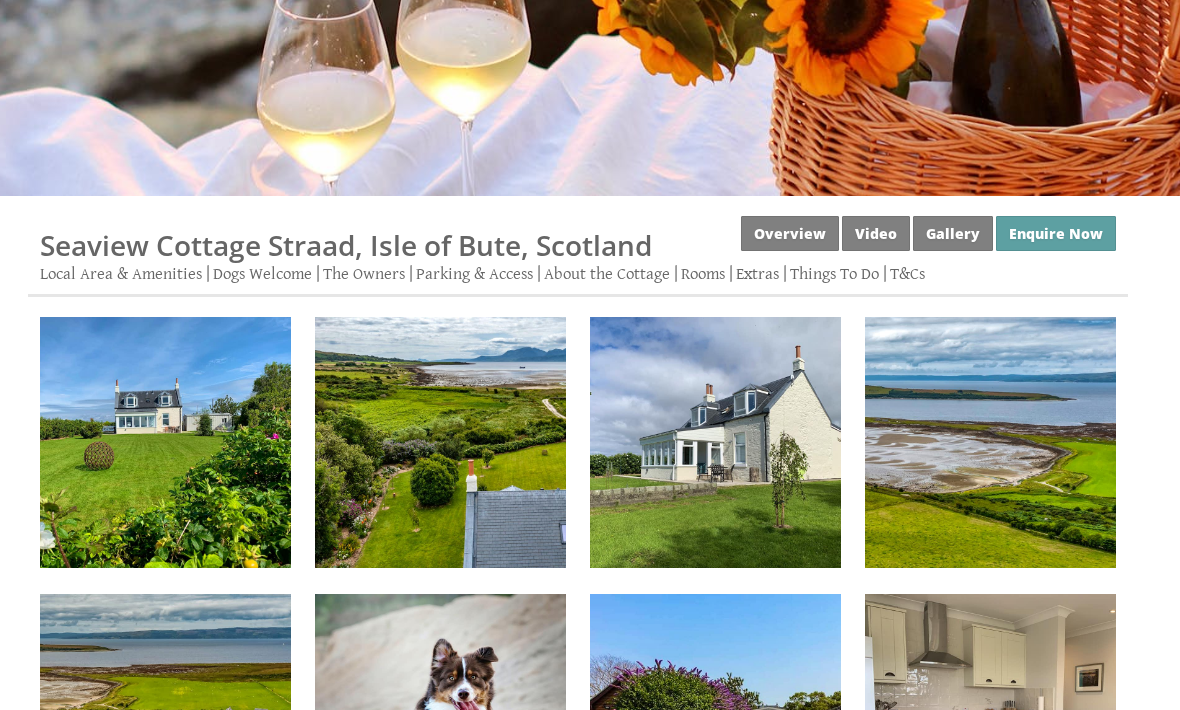 click at bounding box center (440, 442) 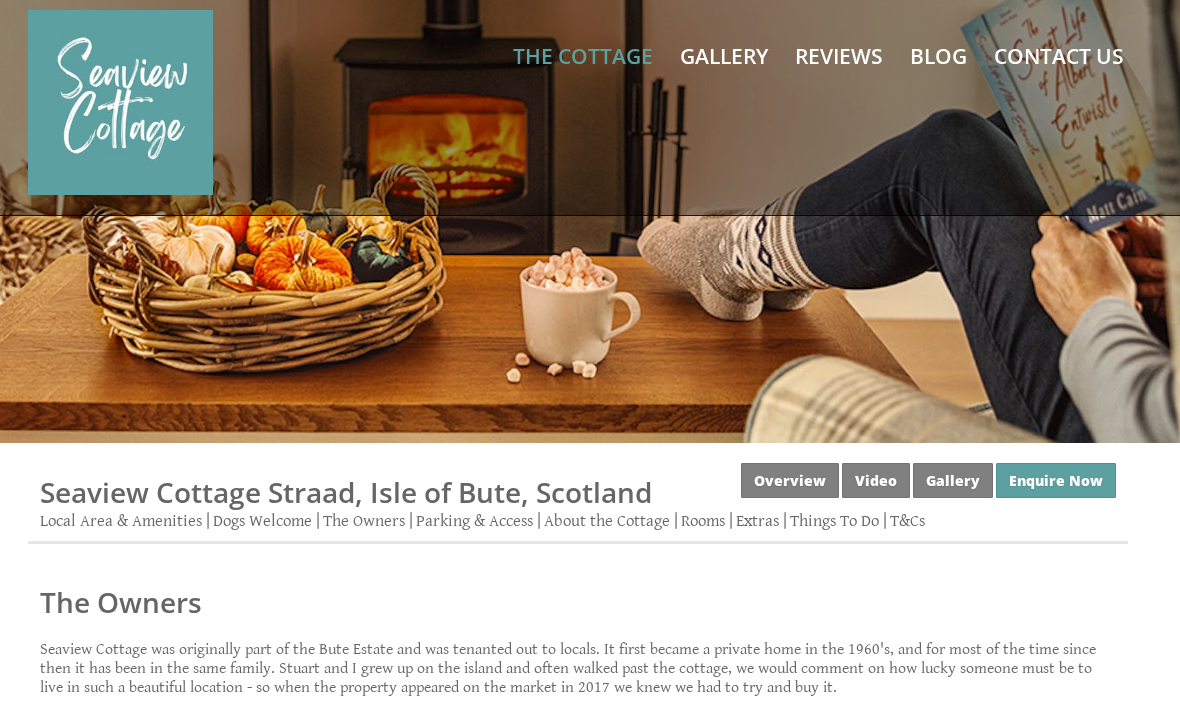 scroll, scrollTop: 0, scrollLeft: 0, axis: both 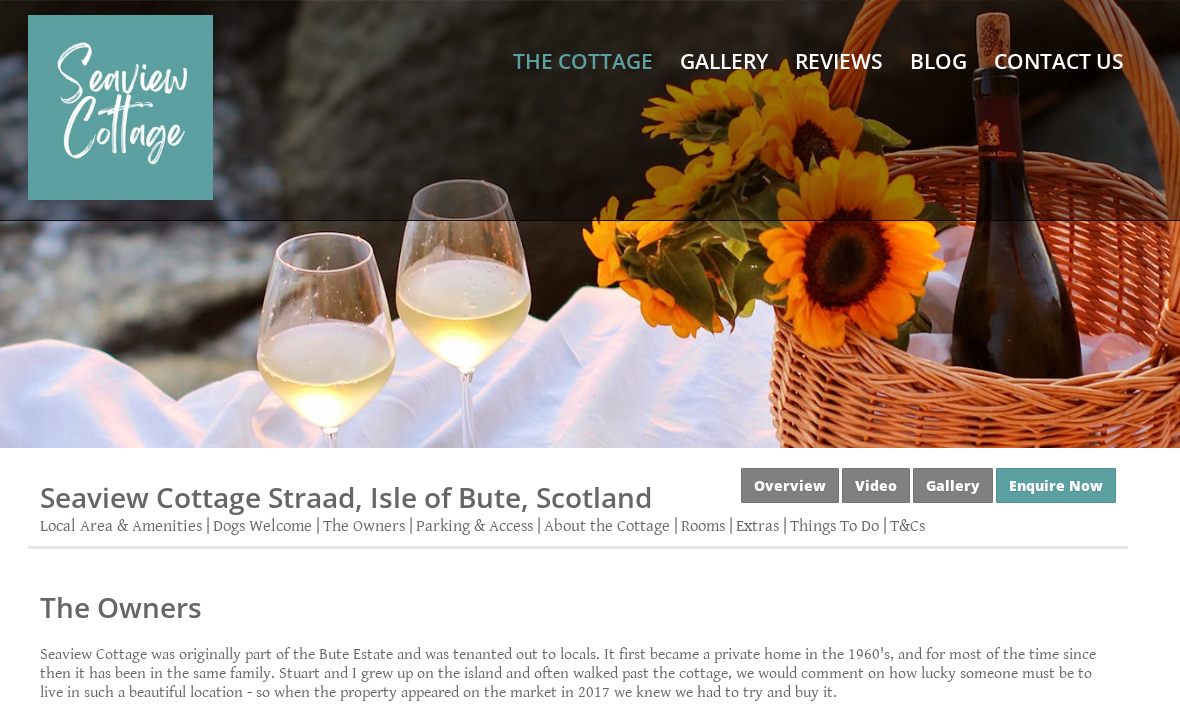 click on "The Owners
Seaview Cottage was originally part of the Bute Estate and was tenanted out to locals. It first became a private home in the 1960's, and for most of the time since then it has been in the same family. Stuart and I grew up on the island and often walked past the cottage, we would comment on how lucky someone must be to live in such a beautiful location - so when the property appeared on the market in 2017 we knew we had to try and buy it.
We had originally only intended to do a few minor repairs to the roof and windows, and some redecoration, basically keeping the house as it was. When we eventually started work in early 2019, it soon became apparent that the property had other ideas as she constantly revealed new 'surprises', all of which have resulted in us practically rebuilding the property.
We think it has all been worth the tears and sleepless nights, and hope that others will be just as enchanted with this old lady as we are." at bounding box center [578, 878] 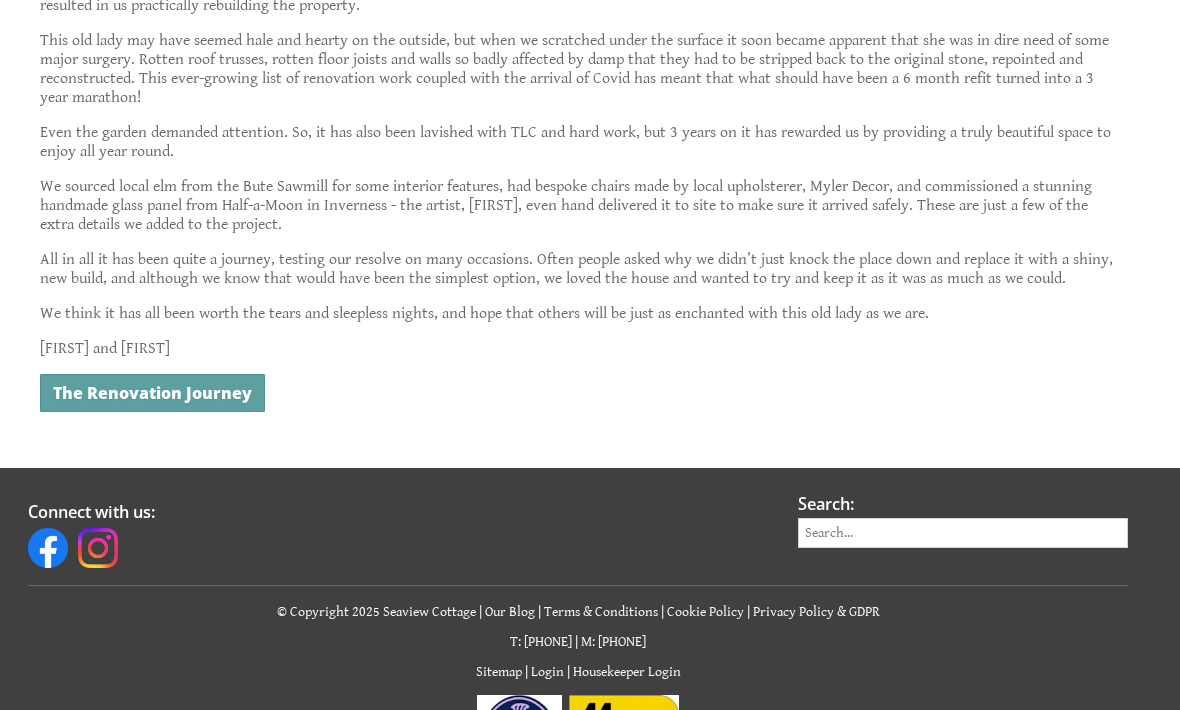 scroll, scrollTop: 883, scrollLeft: 0, axis: vertical 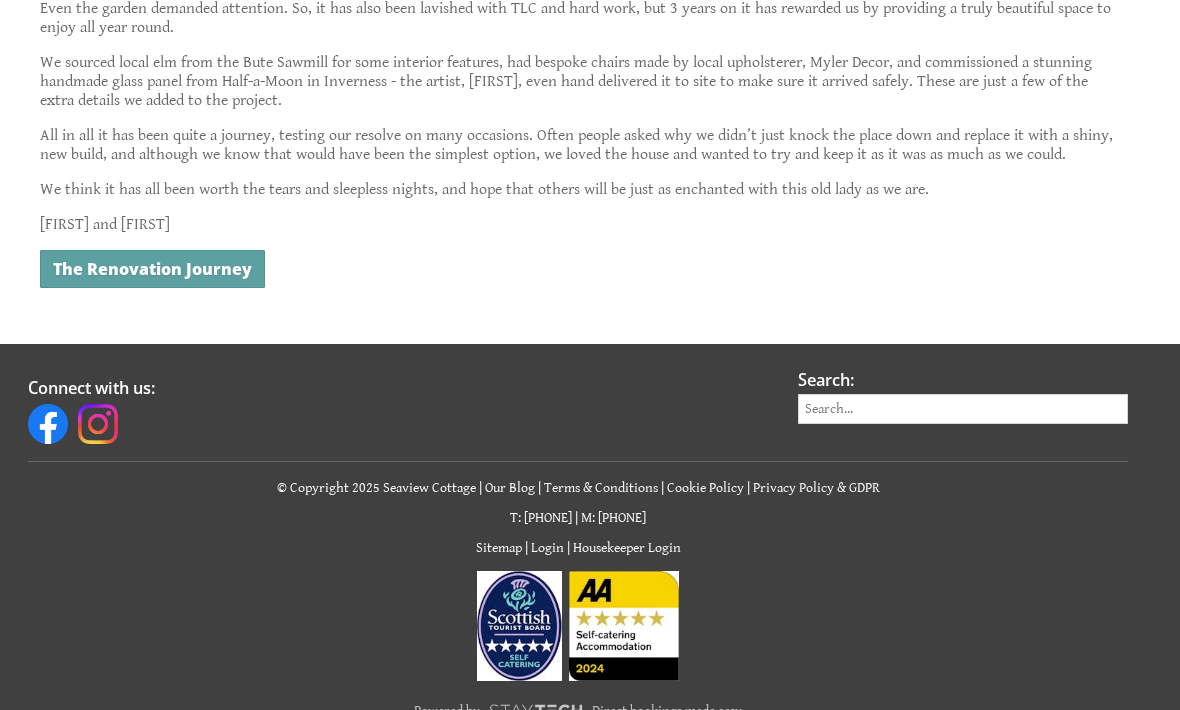 click at bounding box center [48, 425] 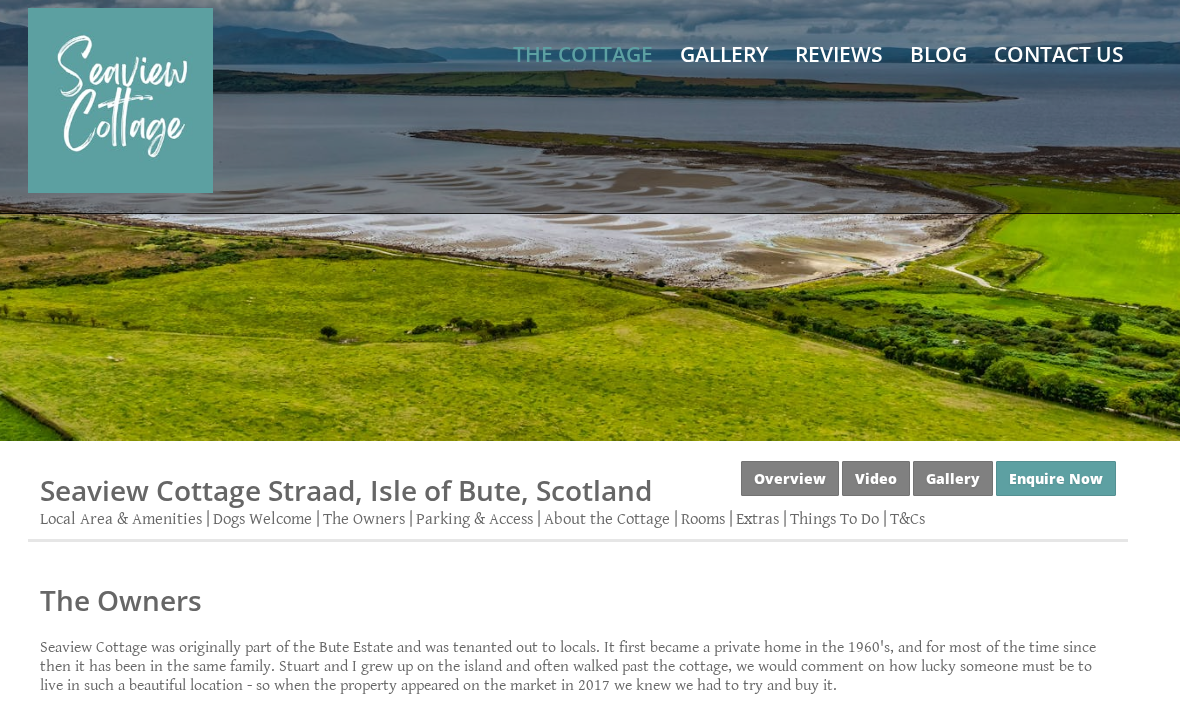 scroll, scrollTop: 0, scrollLeft: 0, axis: both 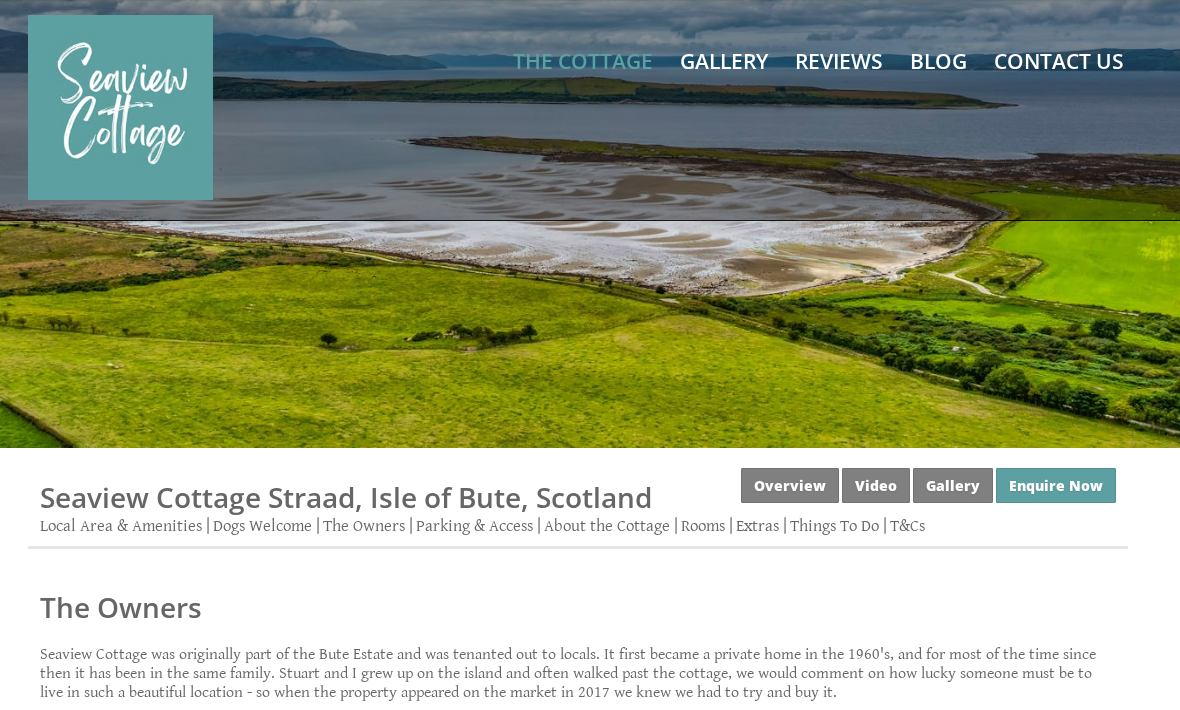 click on "Contact Us" at bounding box center [1059, 61] 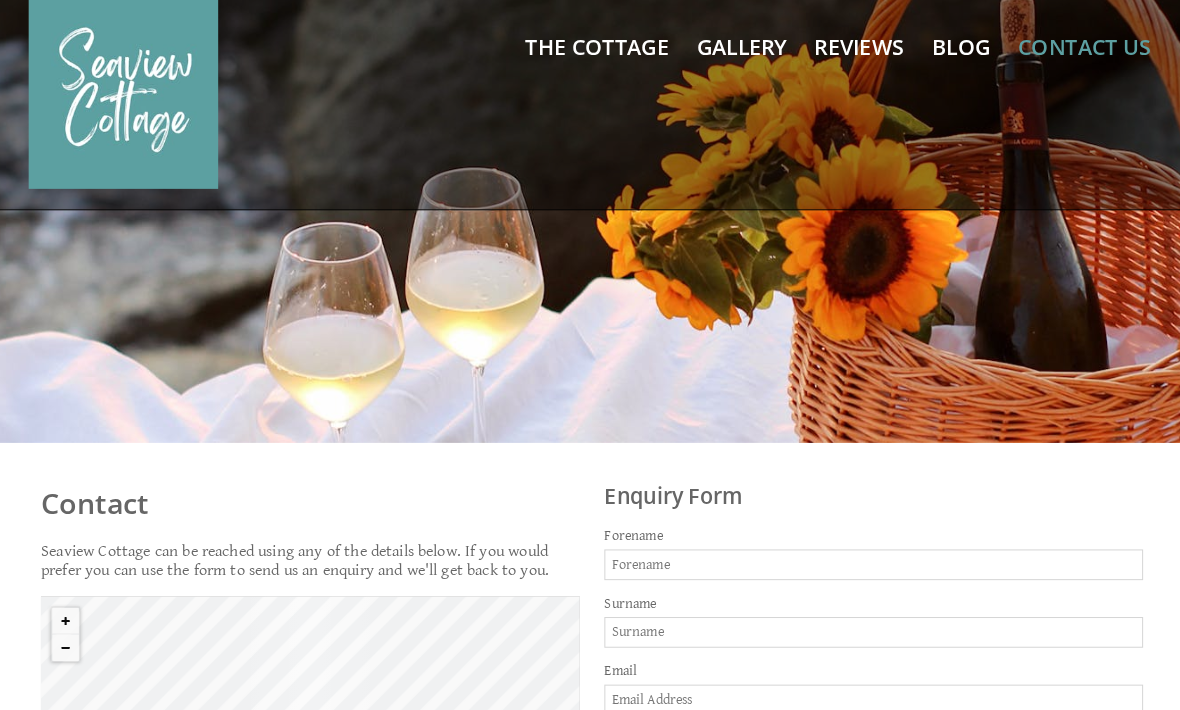 scroll, scrollTop: 0, scrollLeft: 0, axis: both 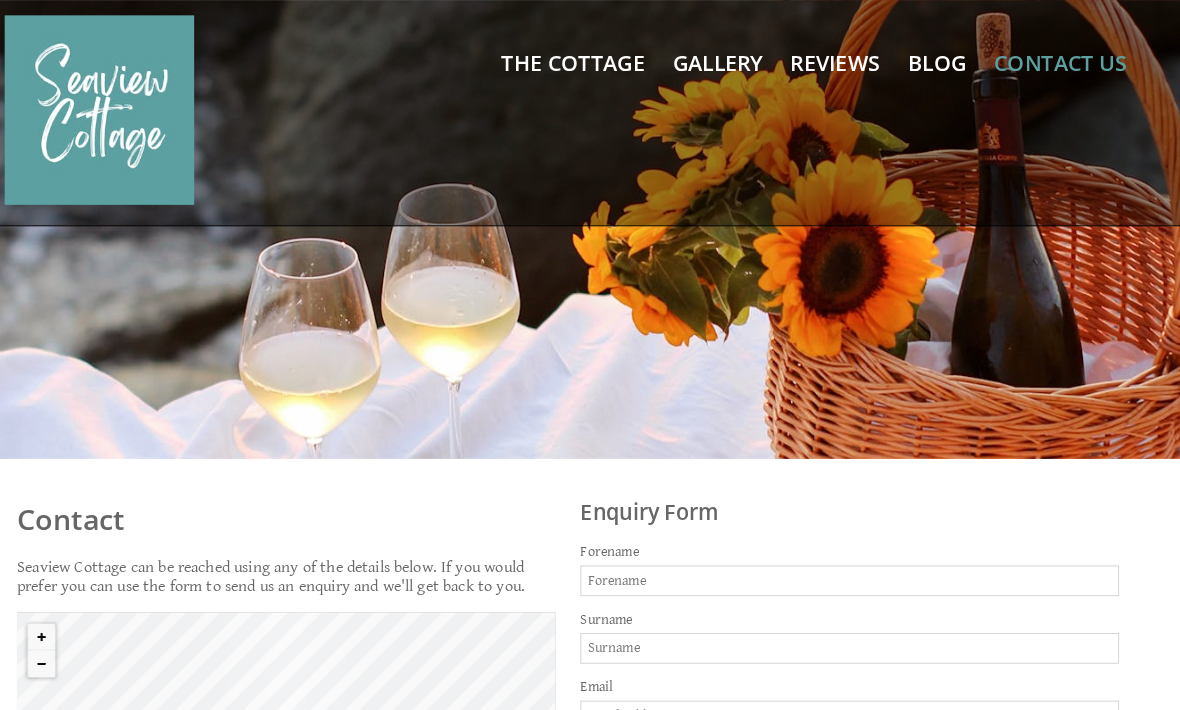 click on "The Cottage" at bounding box center [583, 61] 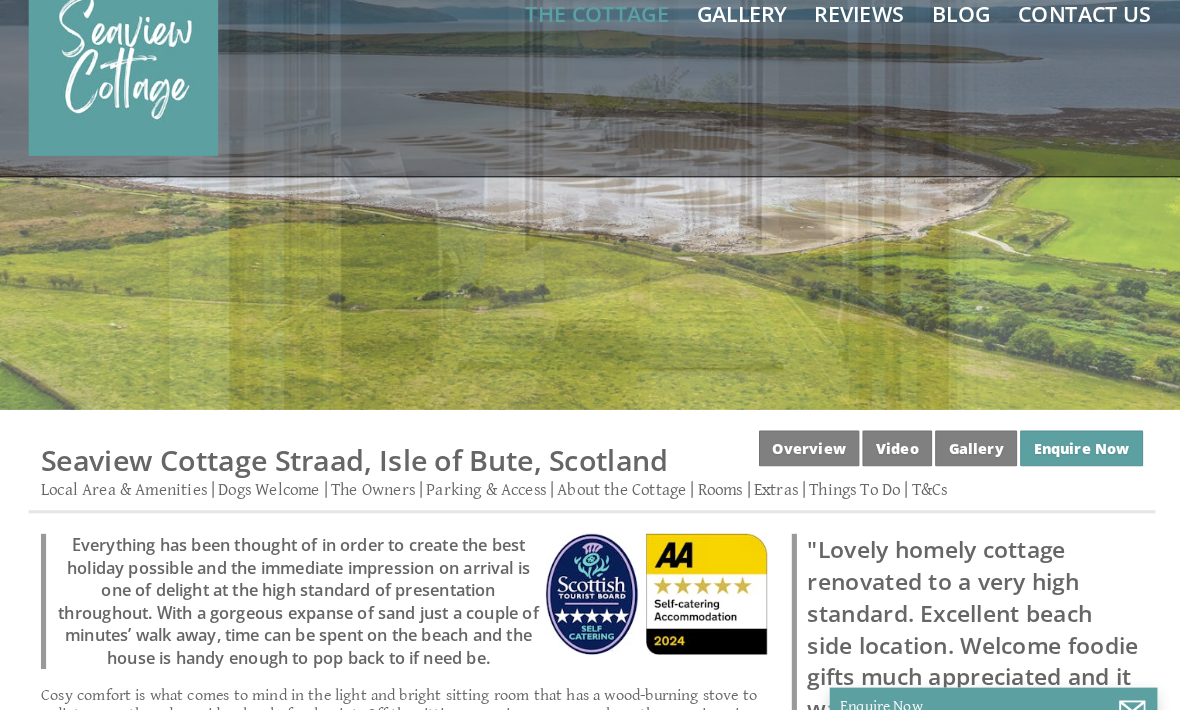 scroll, scrollTop: 0, scrollLeft: 0, axis: both 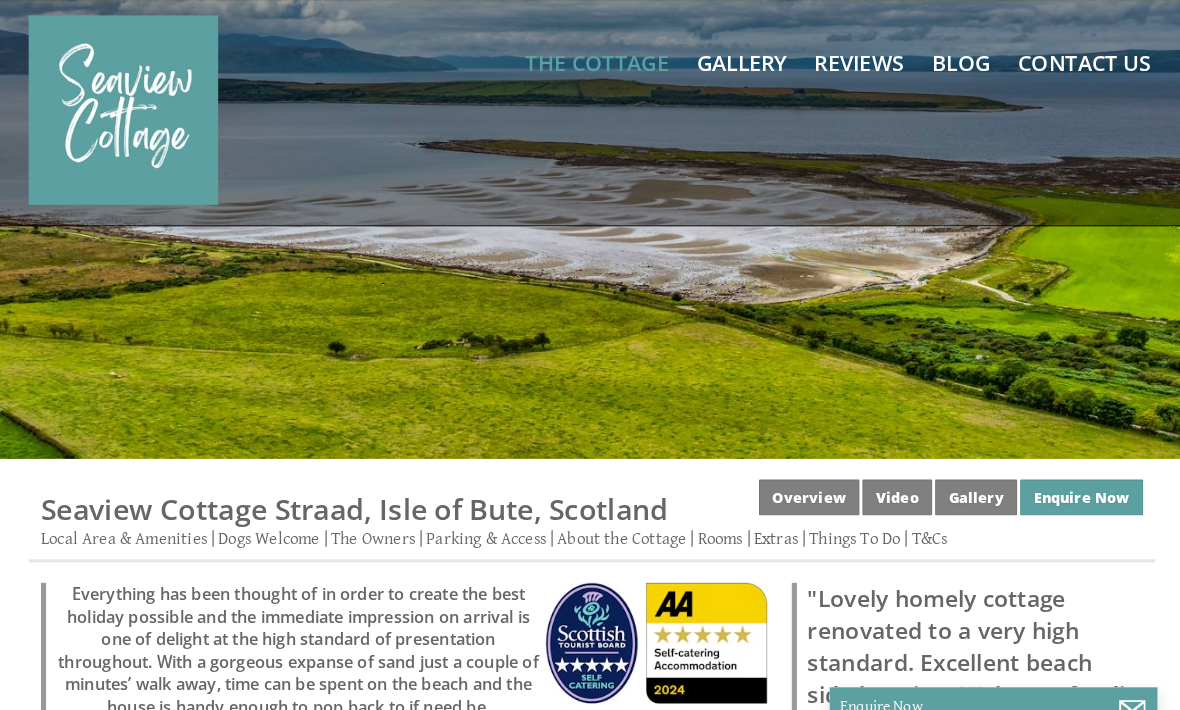 click on "Gallery" at bounding box center [953, 485] 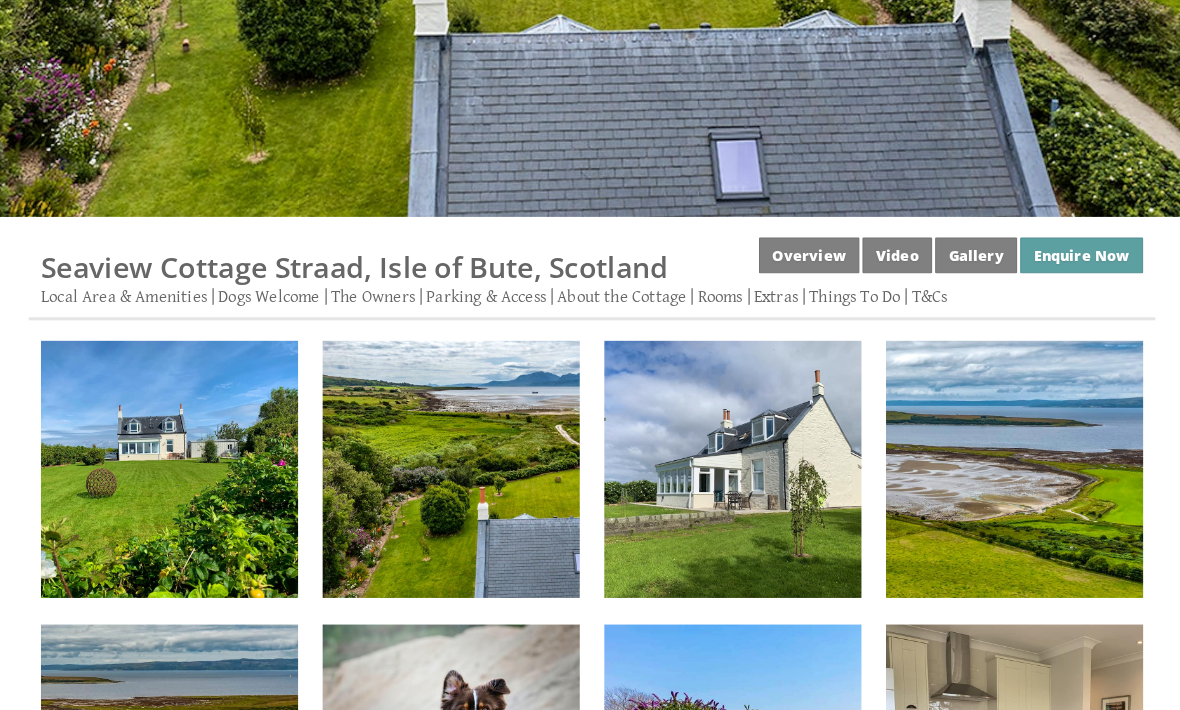 scroll, scrollTop: 236, scrollLeft: 0, axis: vertical 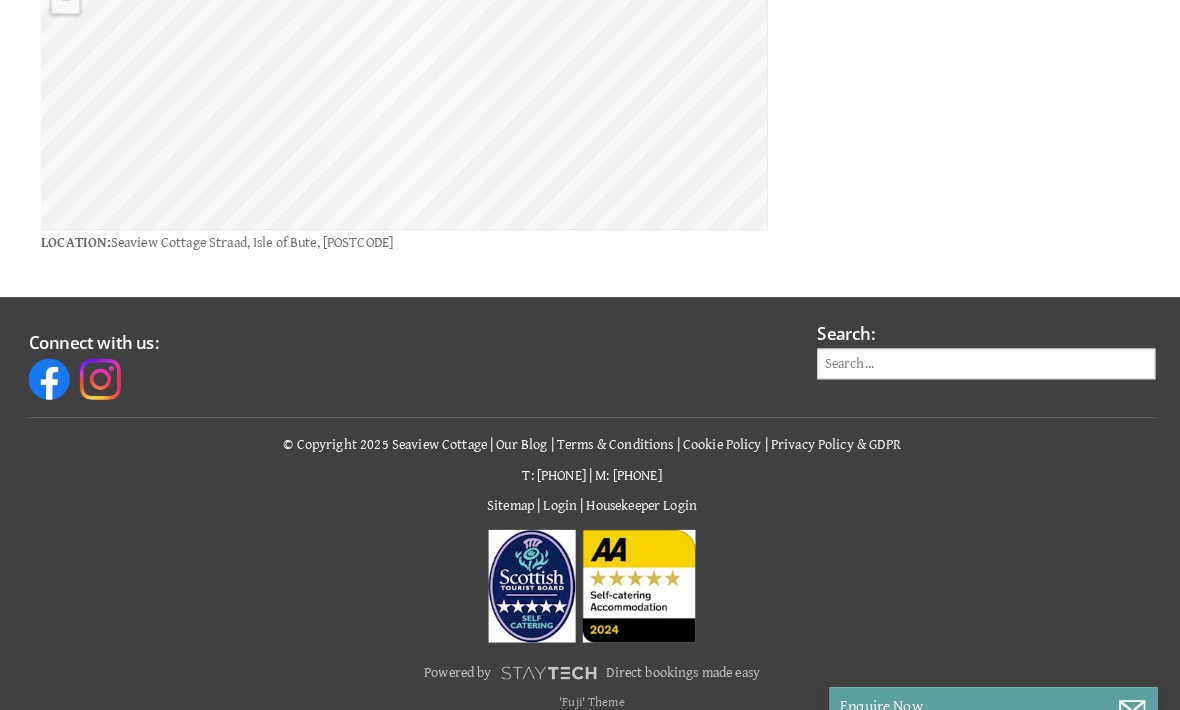 click on "Our Blog" at bounding box center (510, 434) 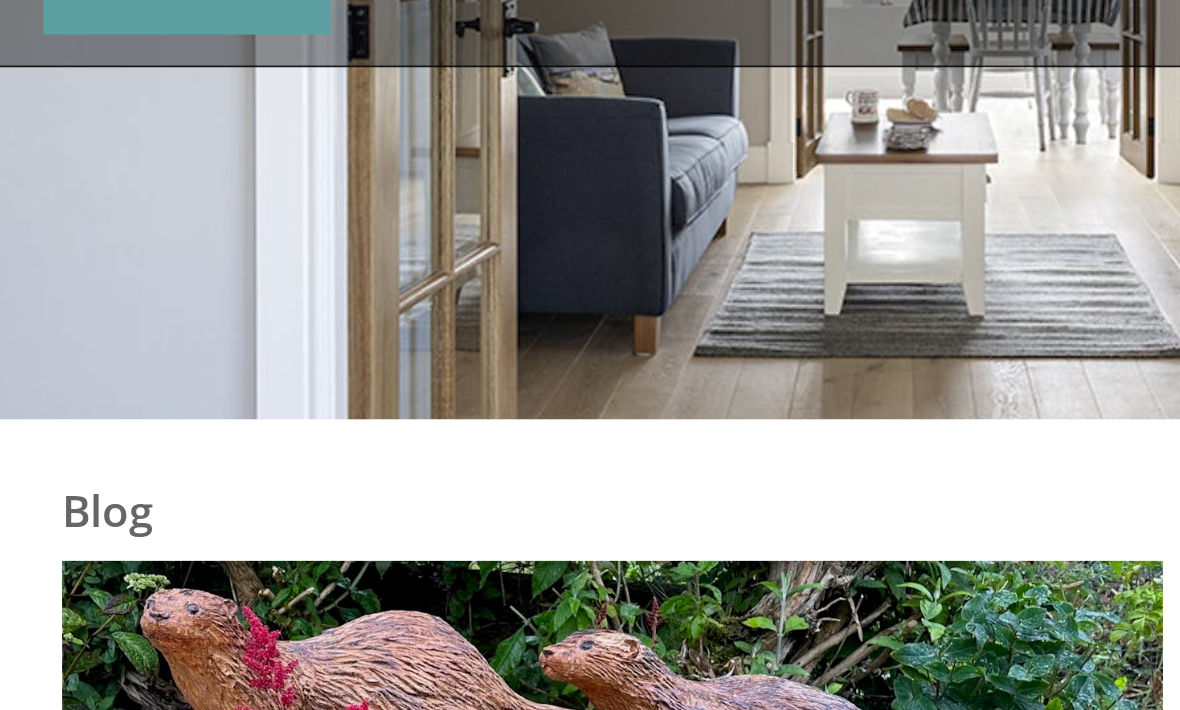 scroll, scrollTop: 0, scrollLeft: 0, axis: both 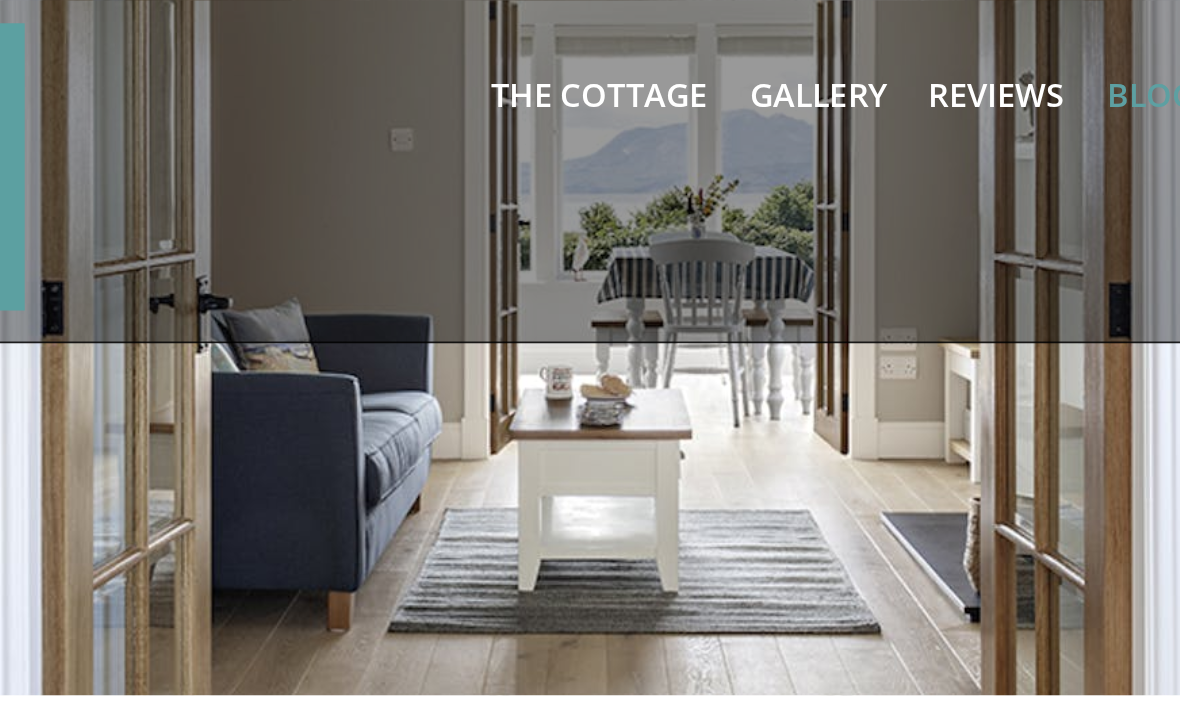 click on "Reviews" at bounding box center [839, 61] 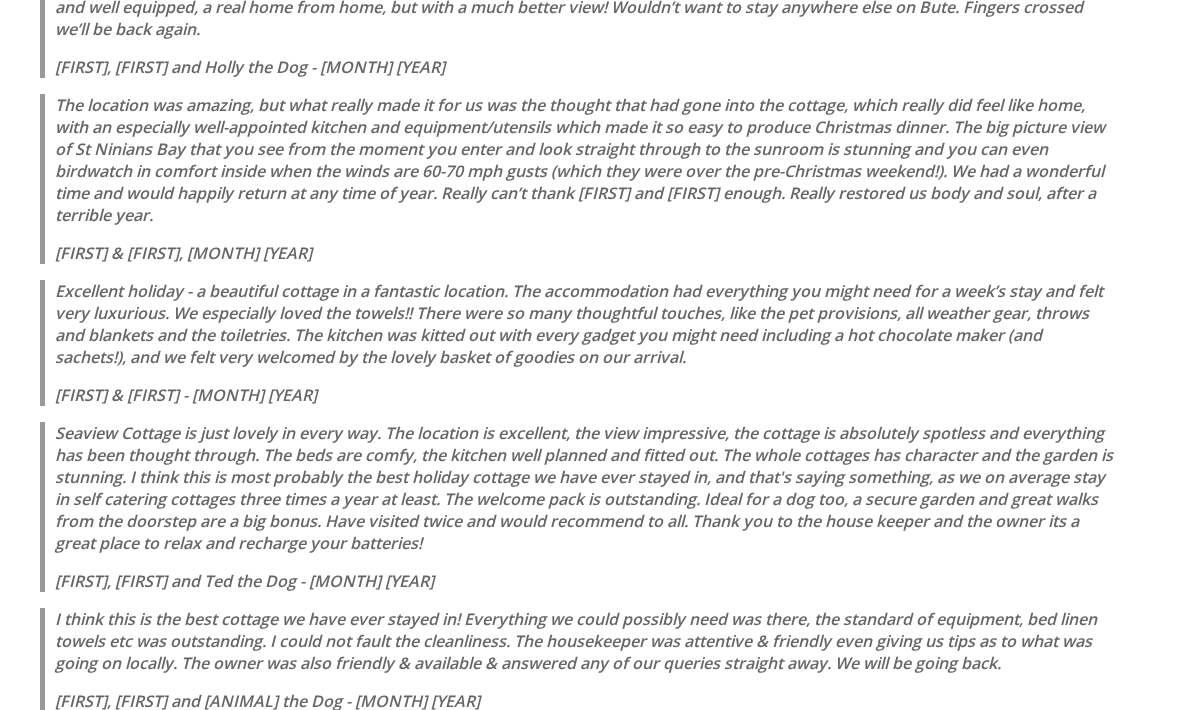scroll, scrollTop: 1098, scrollLeft: 0, axis: vertical 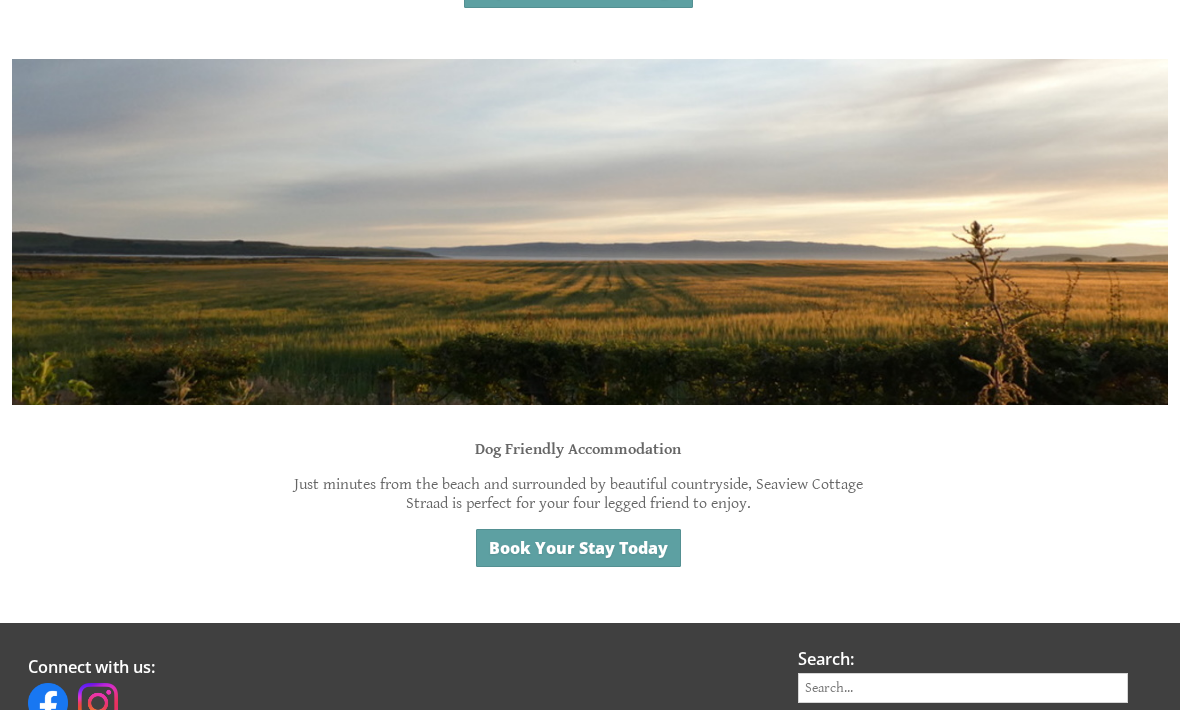 click on "Book Your Stay Today" at bounding box center [578, 548] 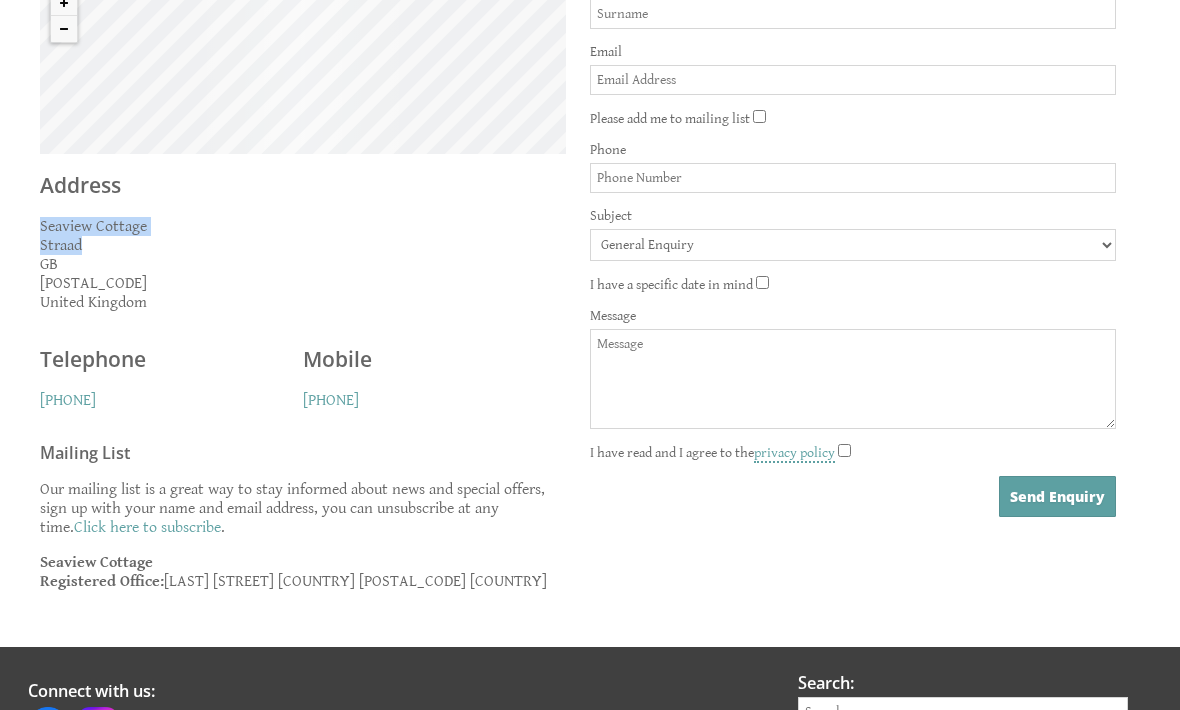 scroll, scrollTop: 703, scrollLeft: 0, axis: vertical 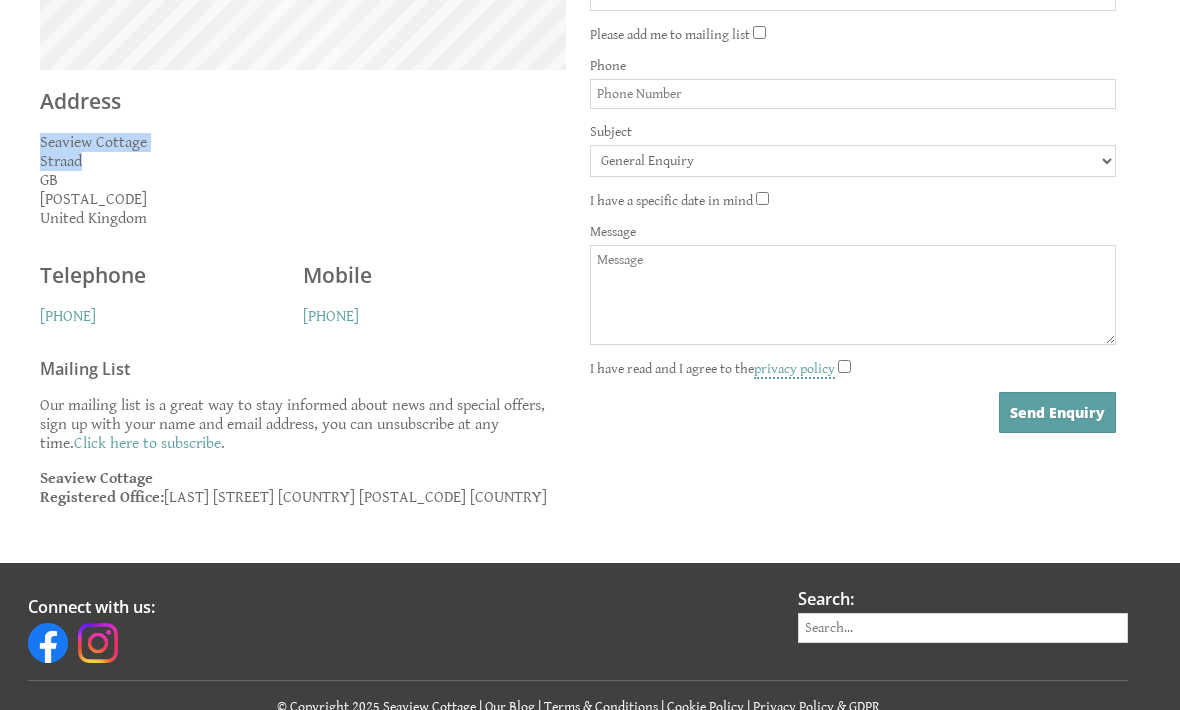 click on "Click here to subscribe" at bounding box center [147, 443] 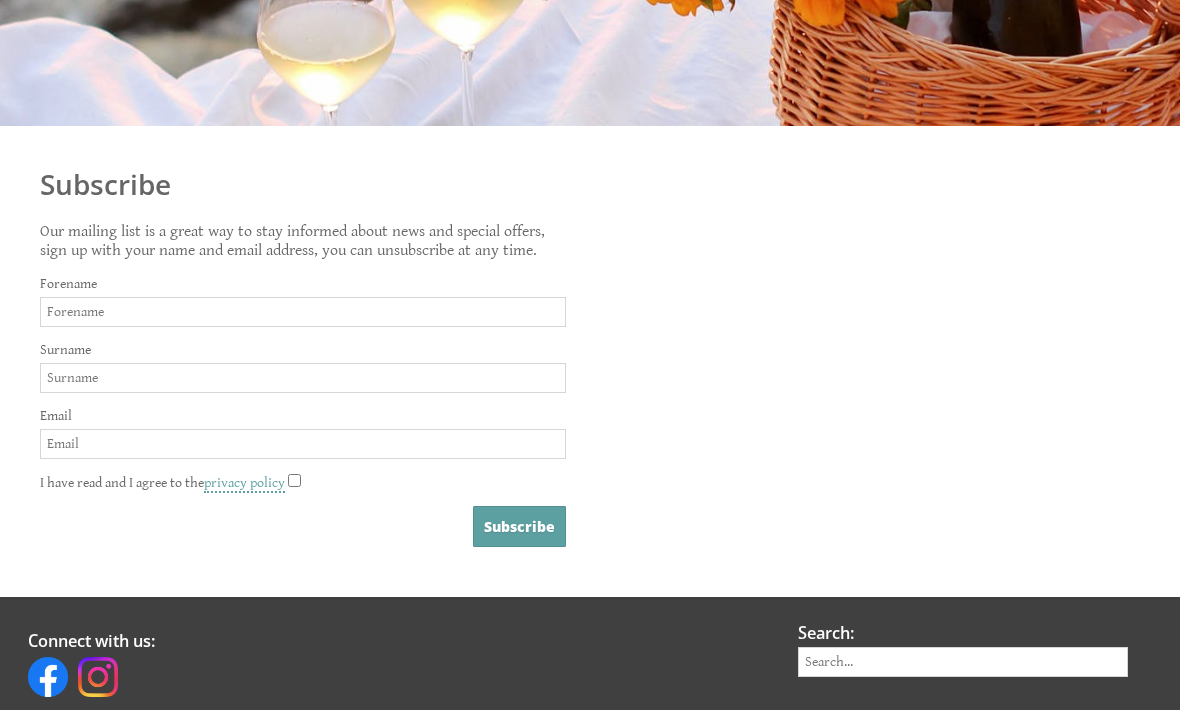 scroll, scrollTop: 331, scrollLeft: 0, axis: vertical 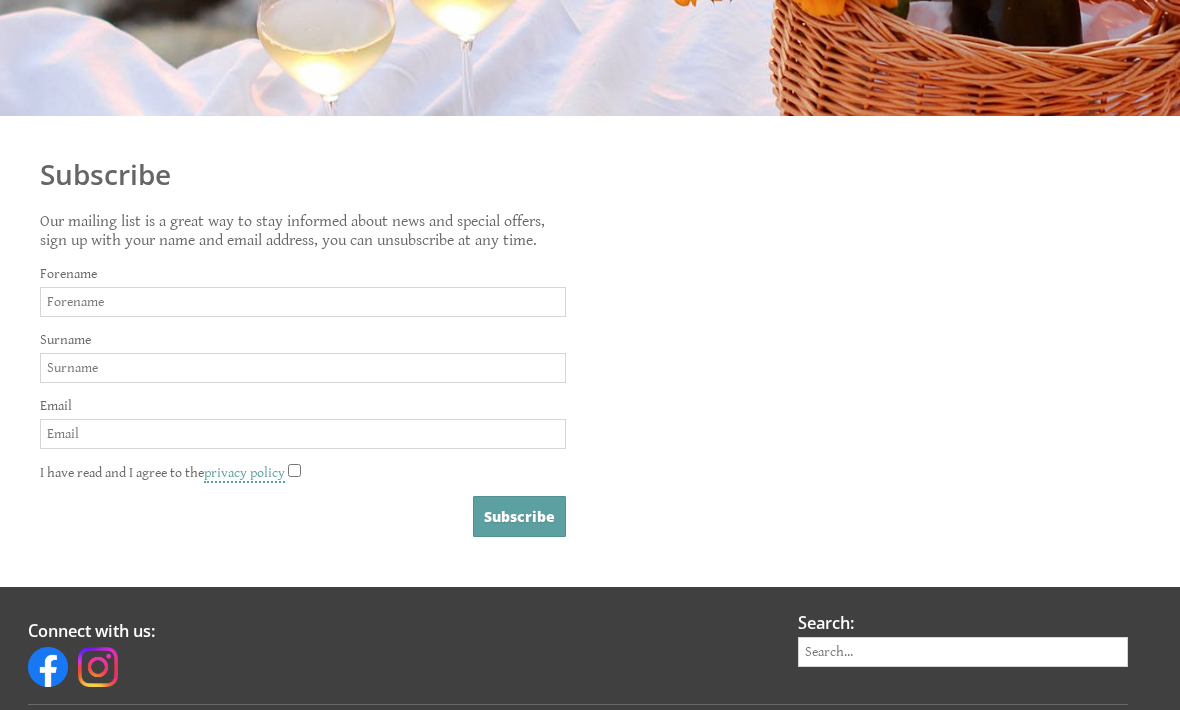 click on "Forename" at bounding box center (303, 303) 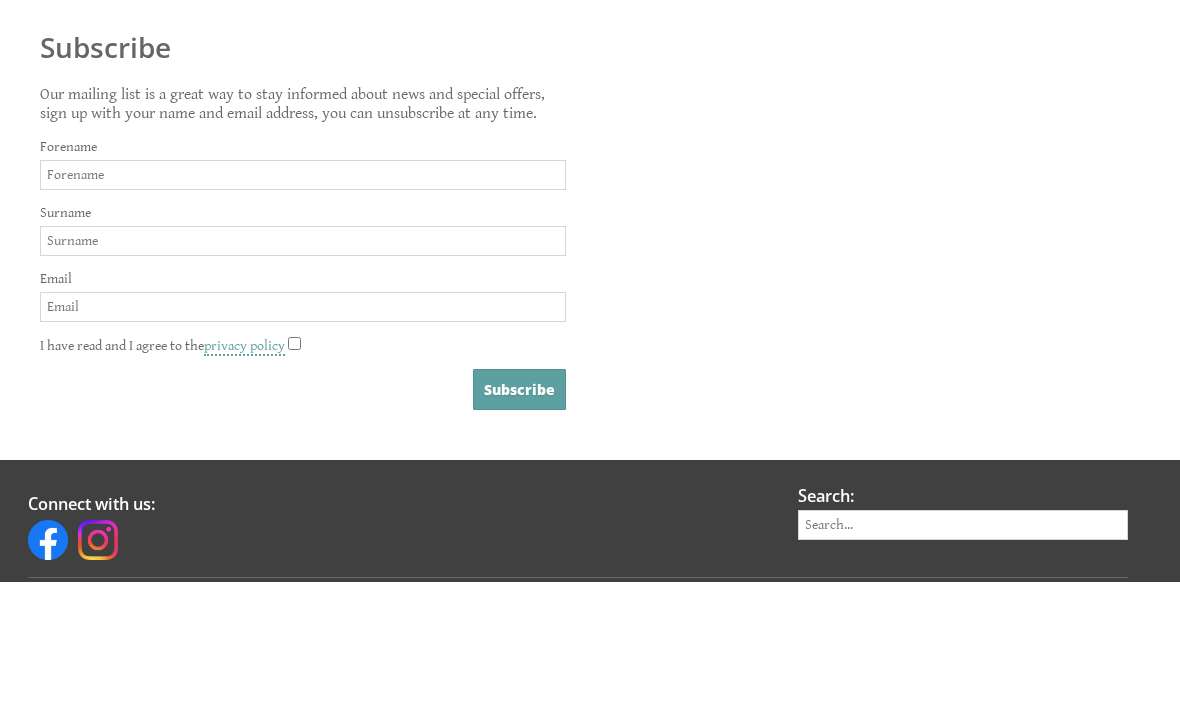 scroll, scrollTop: 460, scrollLeft: 0, axis: vertical 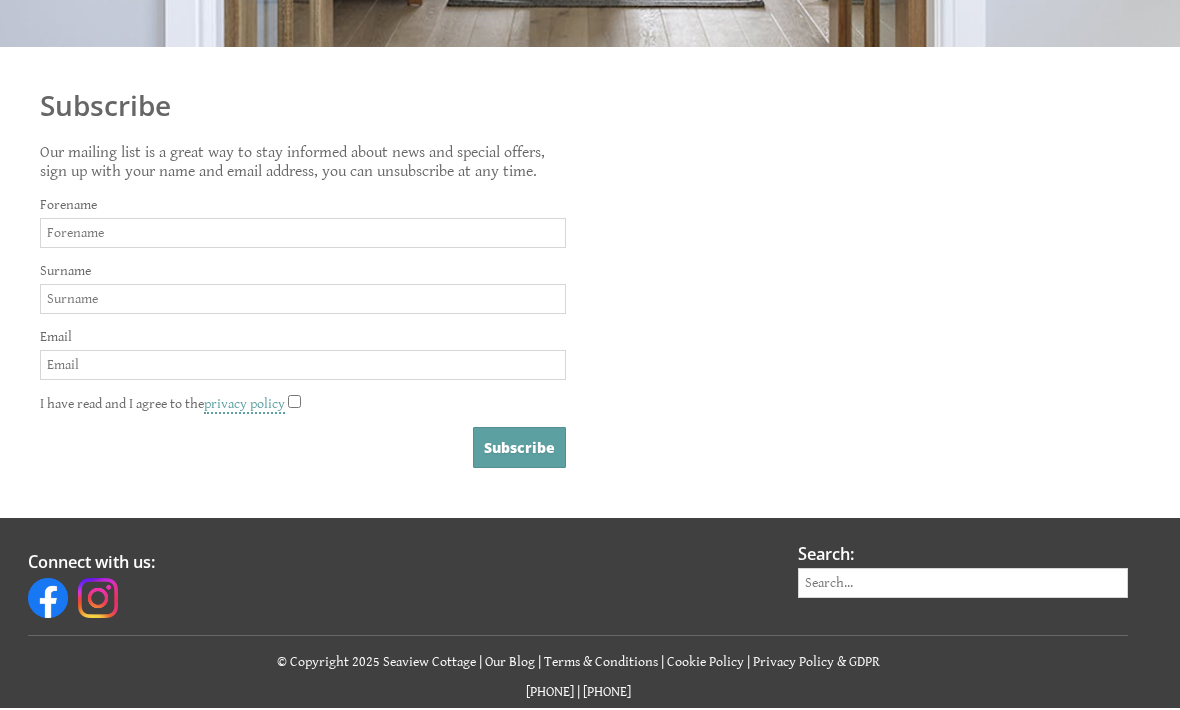 click on "Forename" at bounding box center [303, 235] 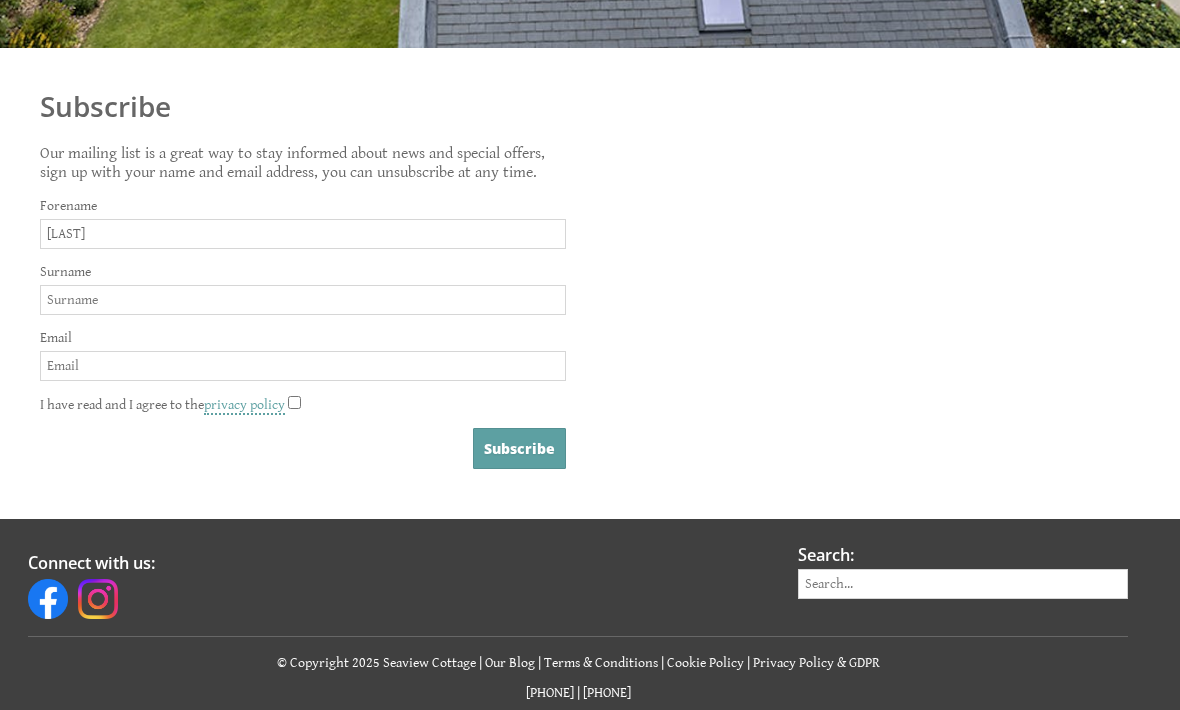 type on "Mari" 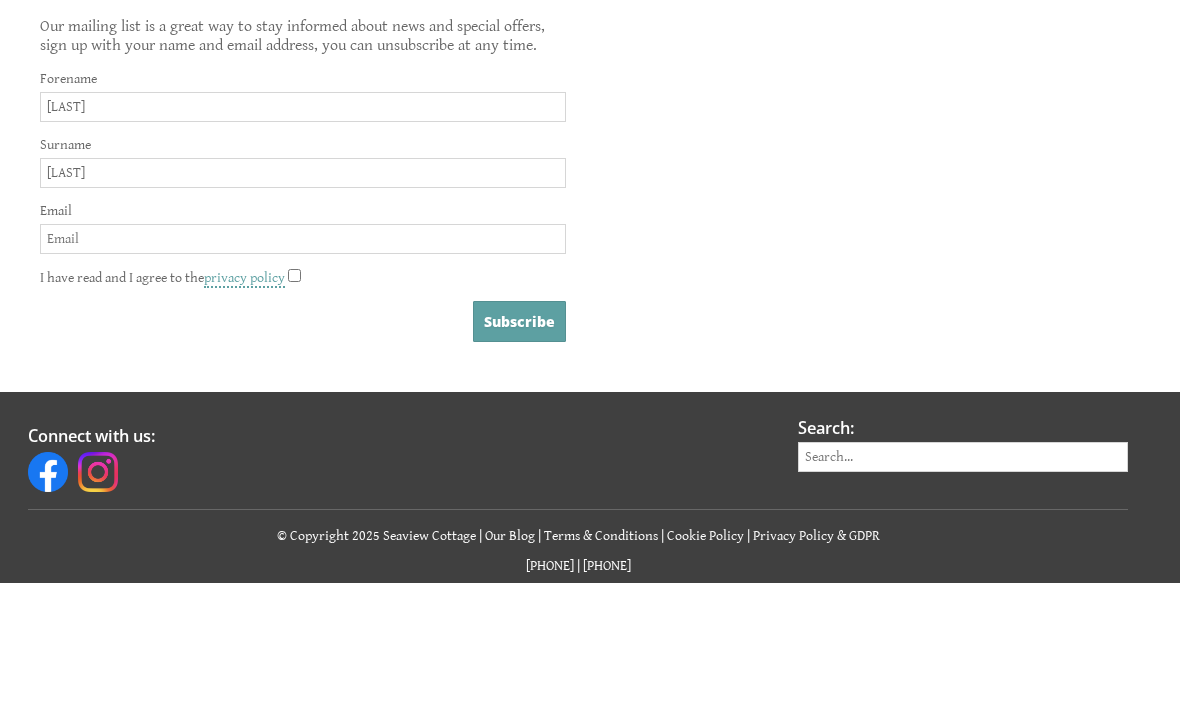 type on "Brown" 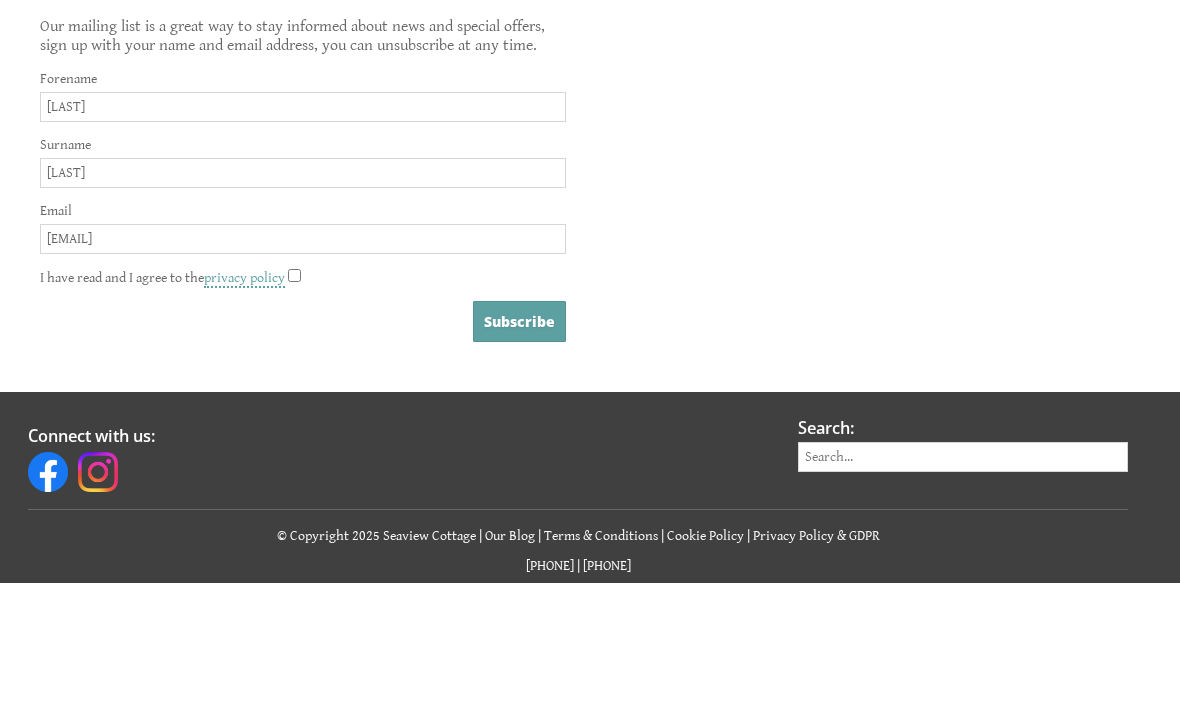type on "ayrmarib@yahoo.co.uk" 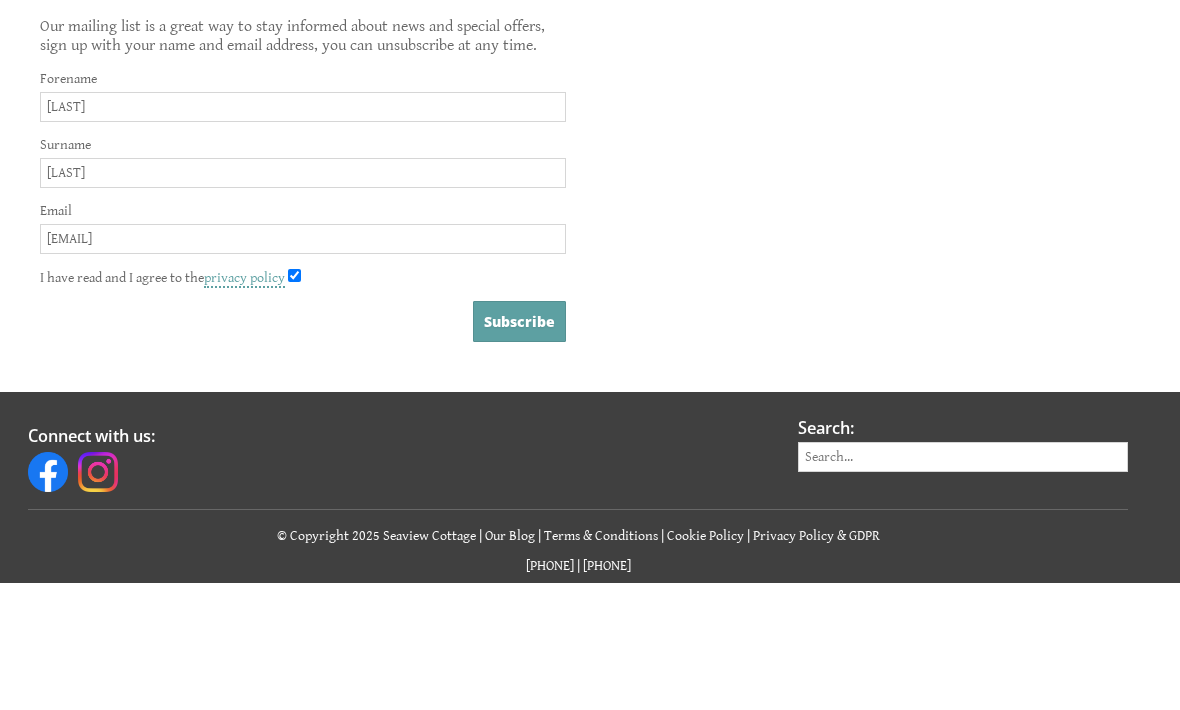 scroll, scrollTop: 528, scrollLeft: 0, axis: vertical 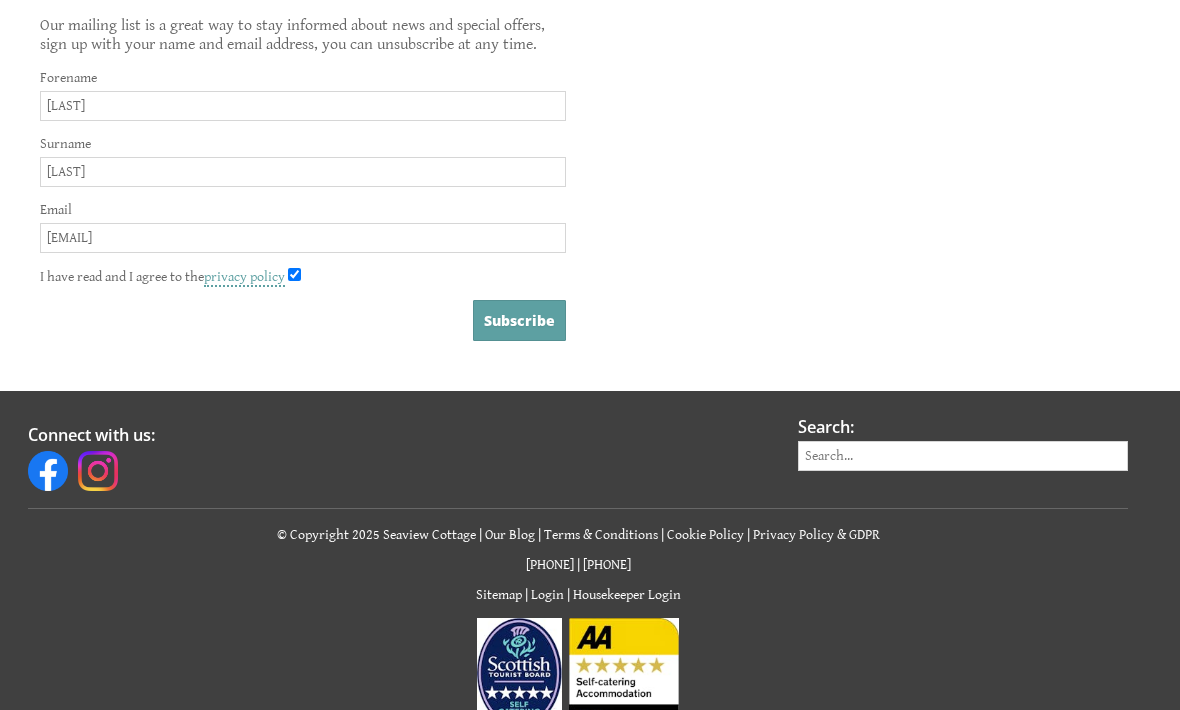 click on "Subscribe" at bounding box center [519, 320] 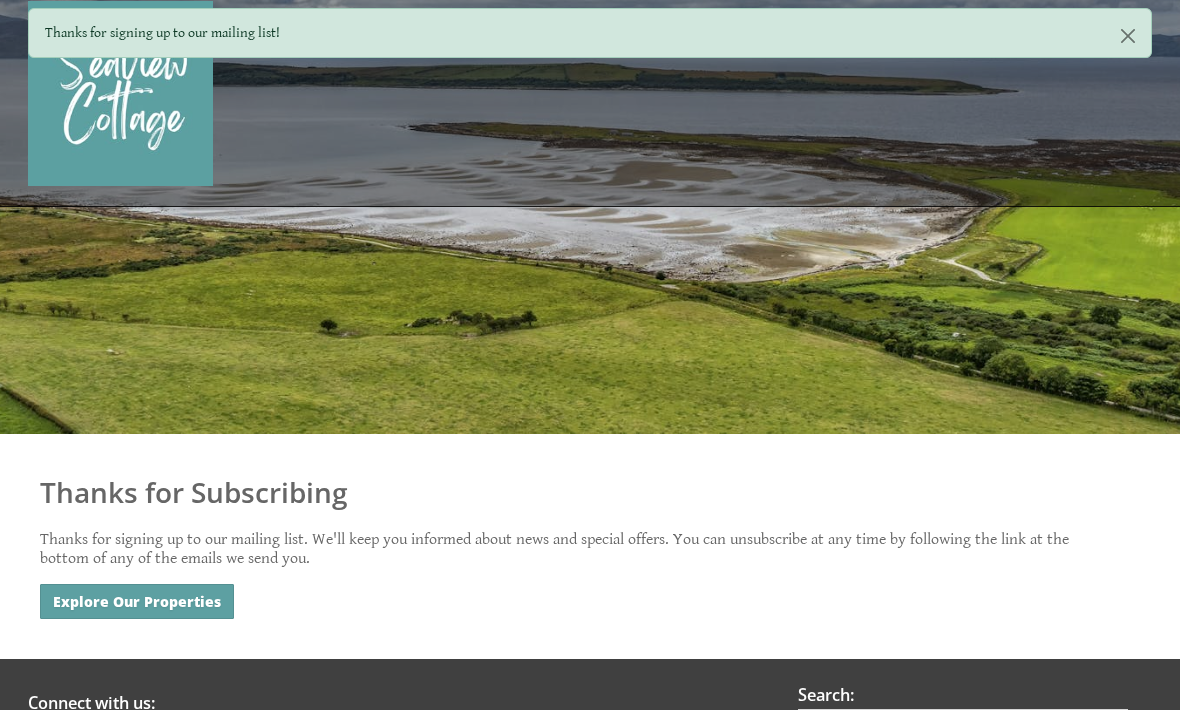 scroll, scrollTop: 0, scrollLeft: 0, axis: both 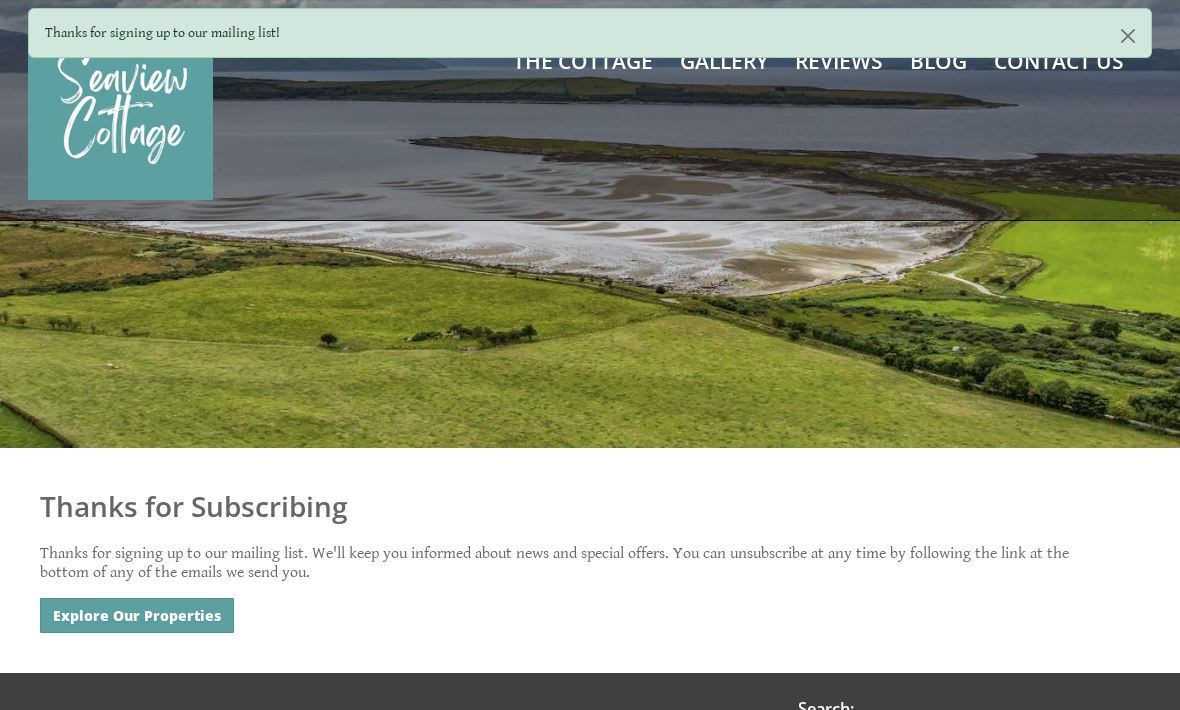 click on "Contact Us" at bounding box center [1059, 61] 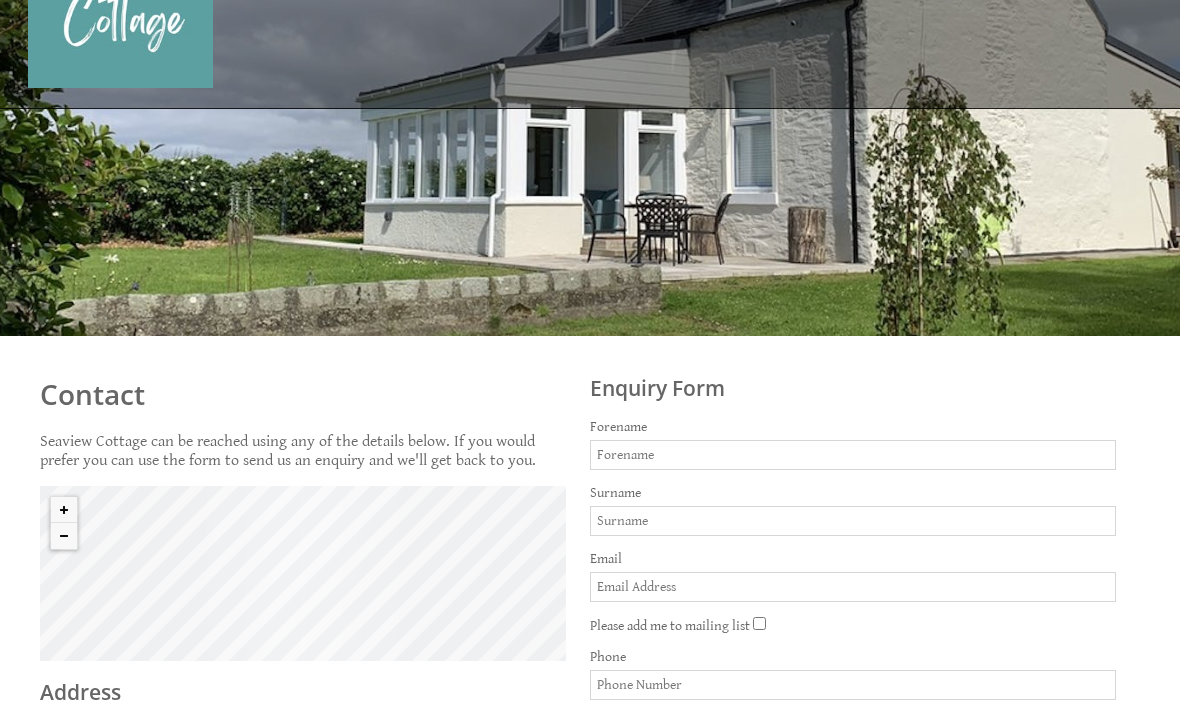 scroll, scrollTop: 0, scrollLeft: 0, axis: both 